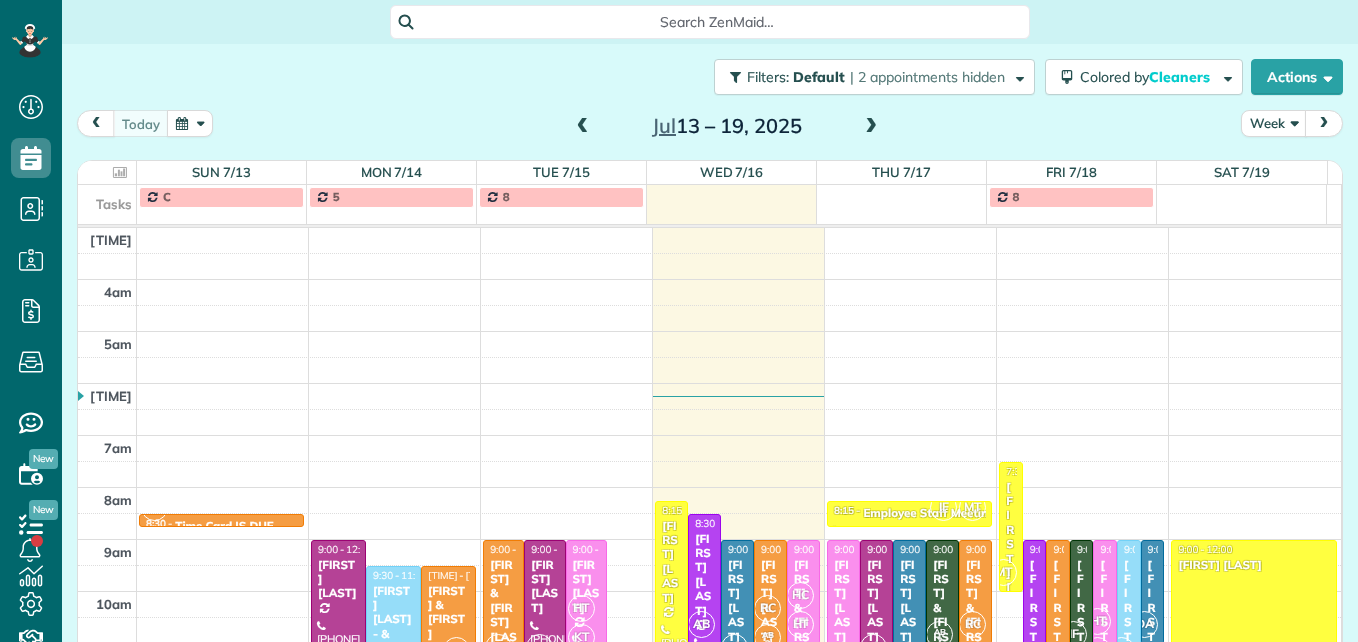 scroll, scrollTop: 0, scrollLeft: 0, axis: both 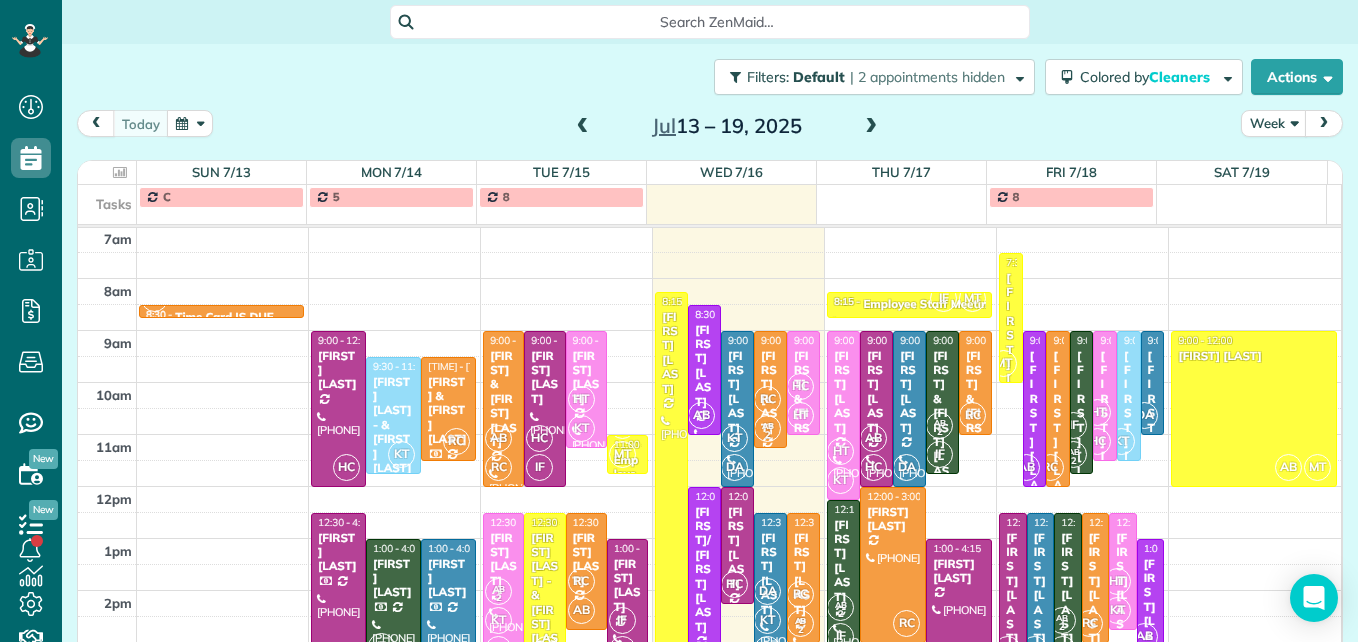 click at bounding box center (583, 127) 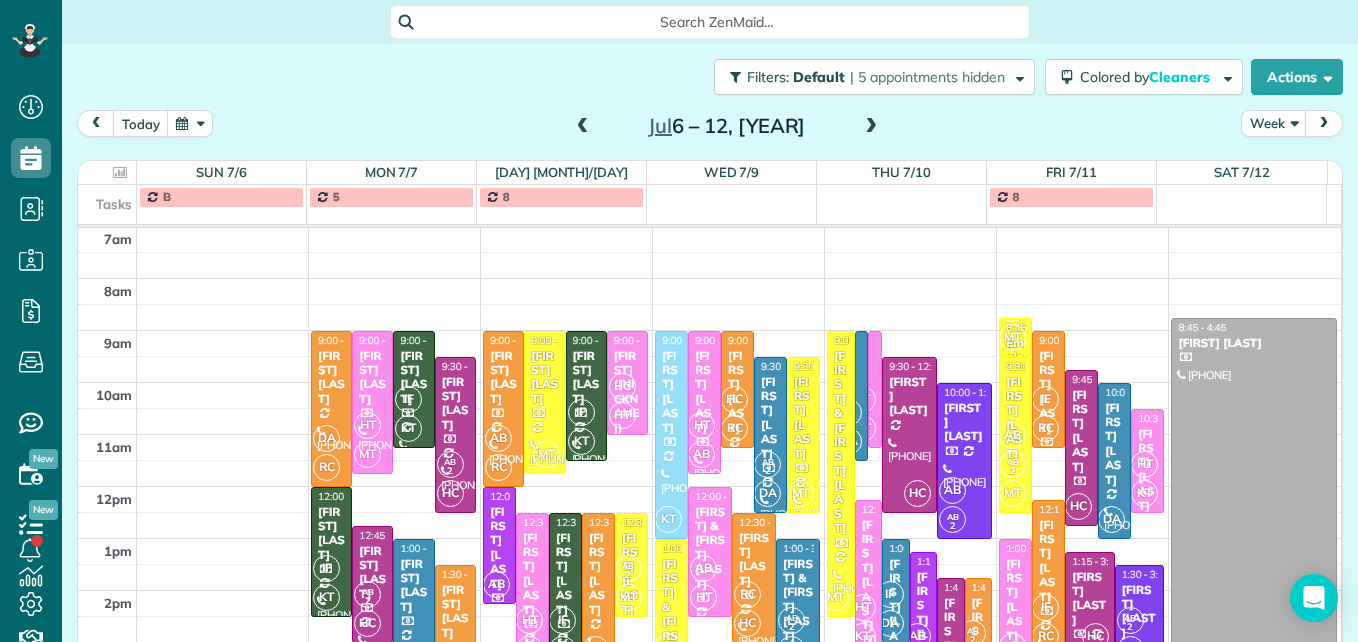 click at bounding box center [583, 127] 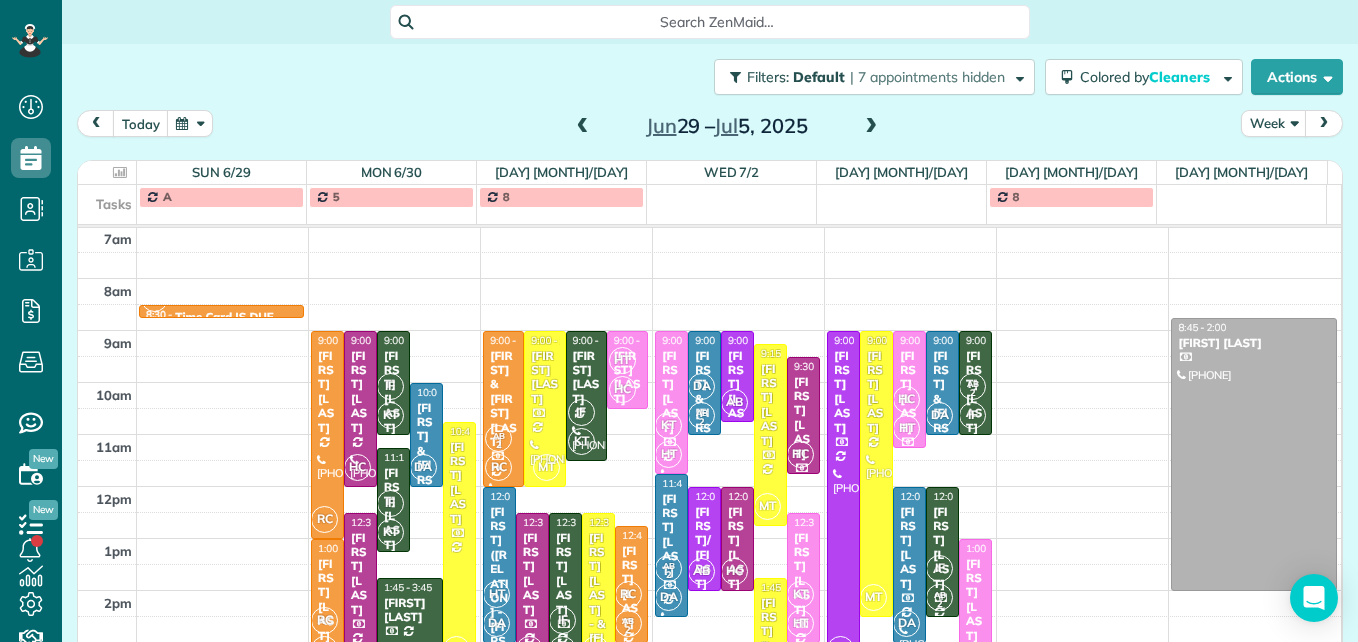 click at bounding box center [583, 127] 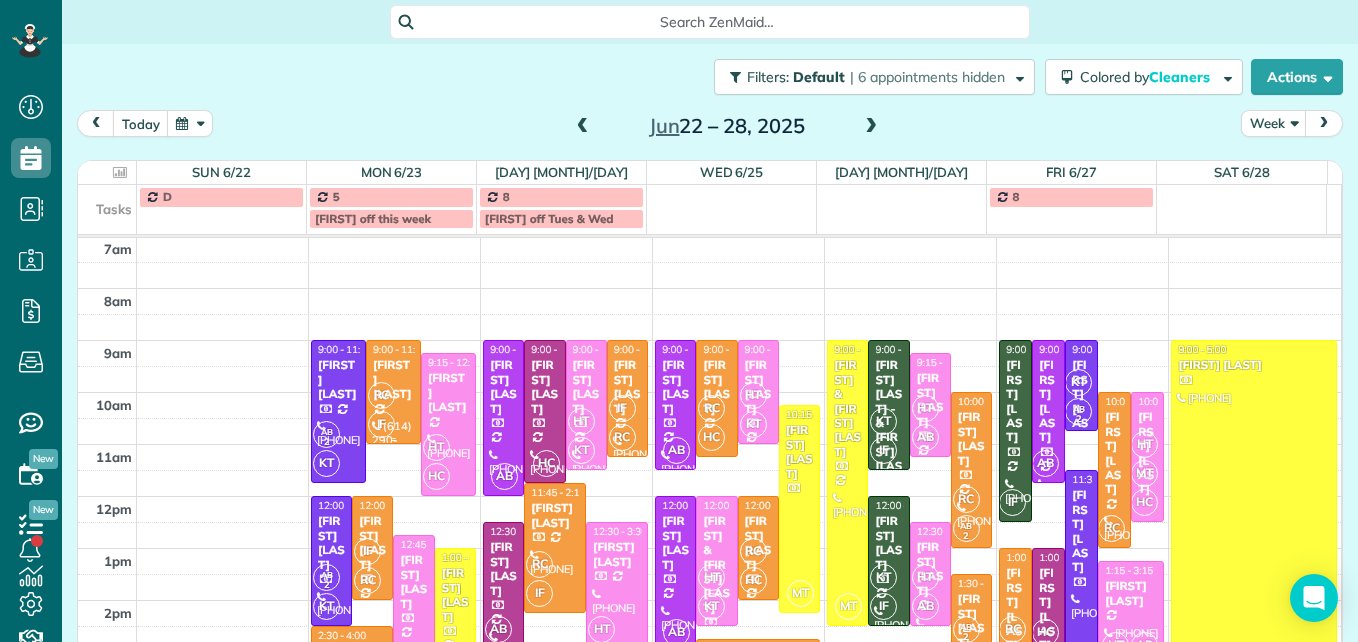 click on "RC IF" at bounding box center [391, 410] 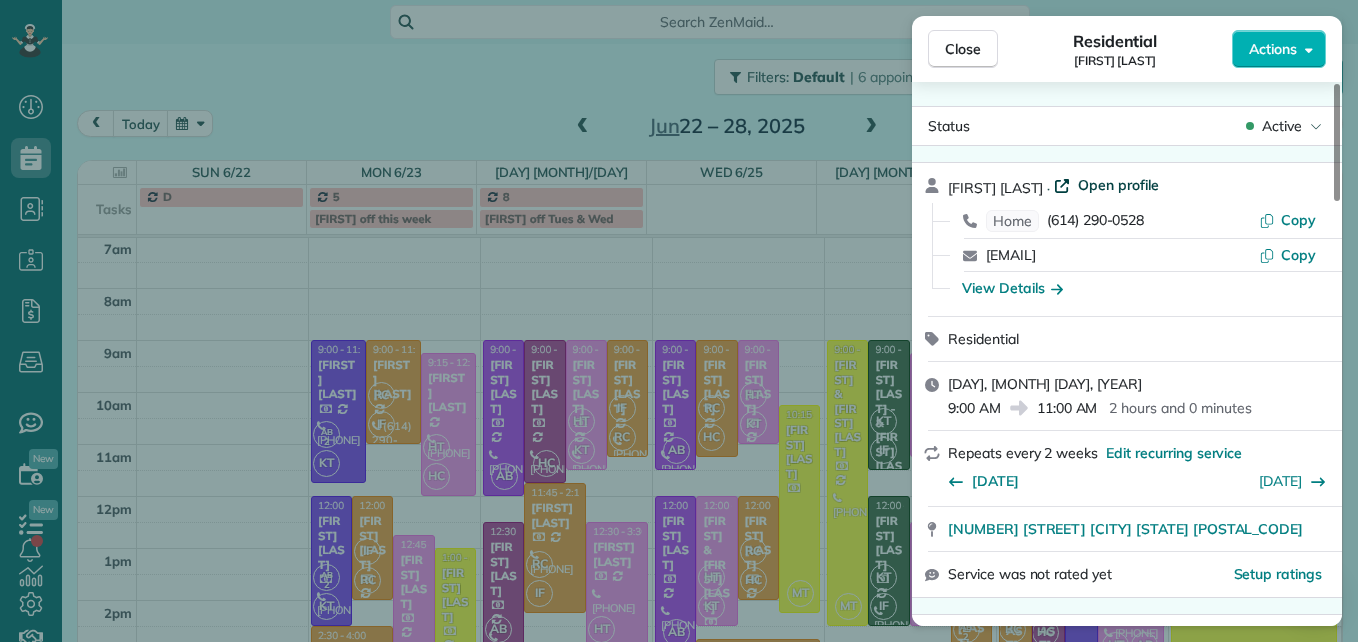 click on "Open profile" at bounding box center [1118, 185] 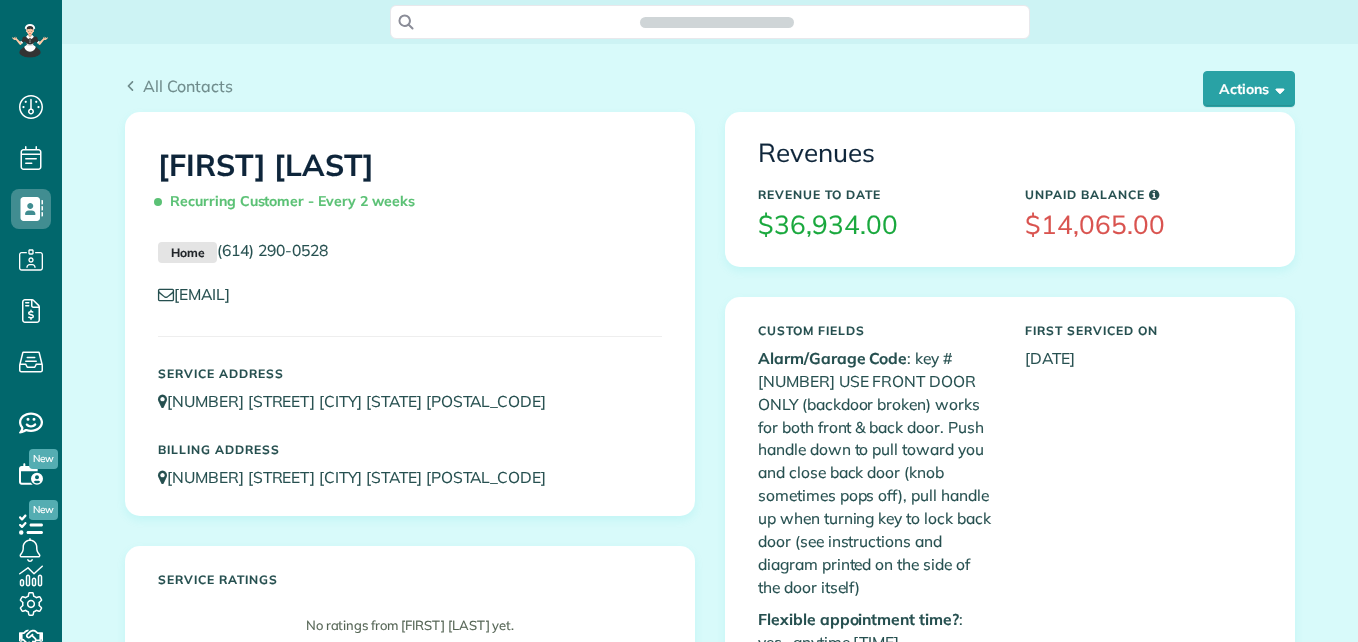 scroll, scrollTop: 0, scrollLeft: 0, axis: both 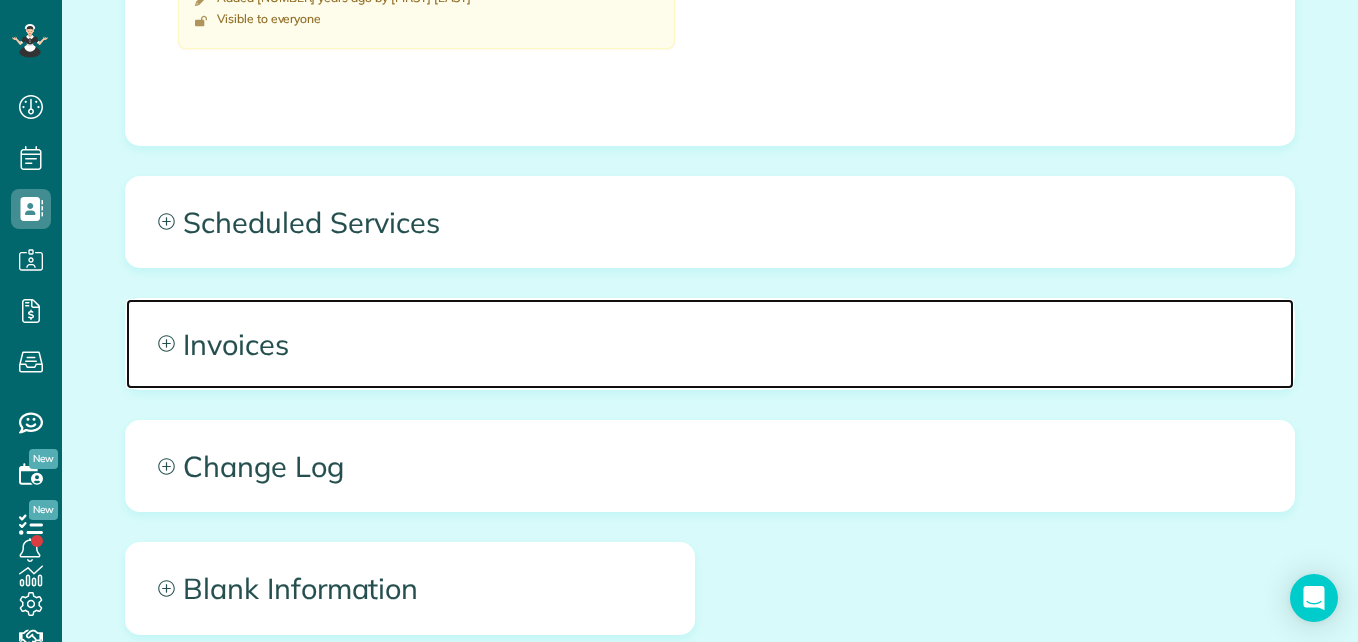 click 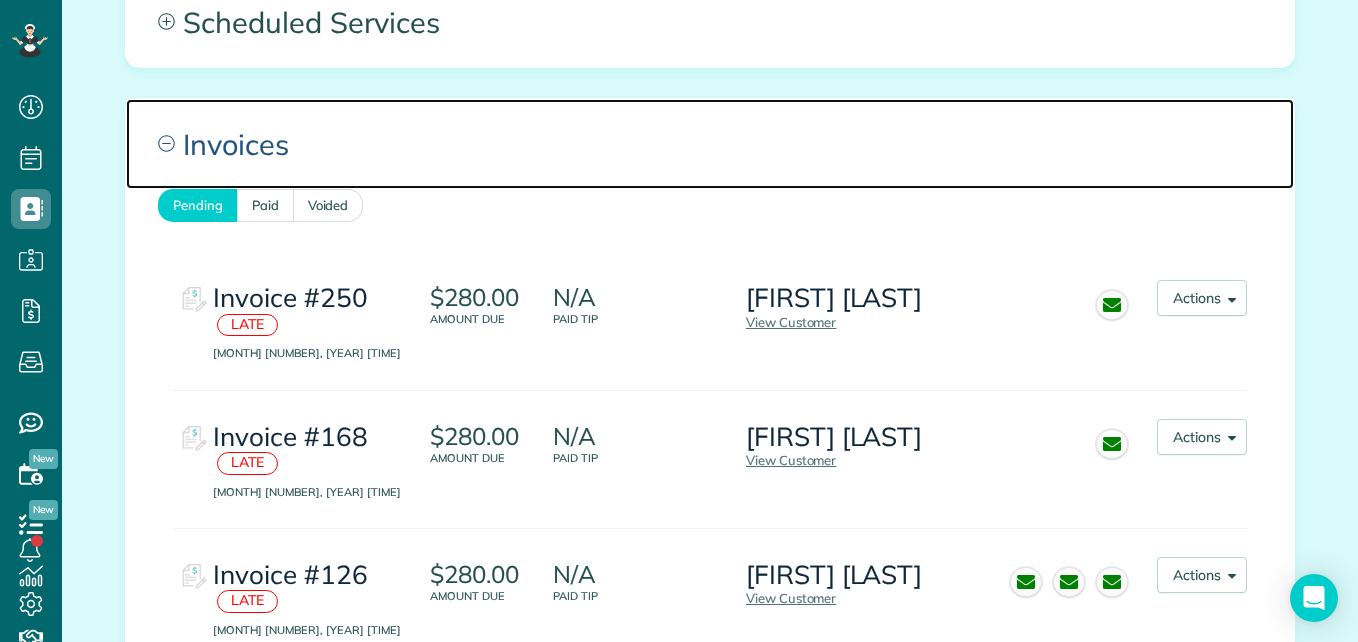 scroll, scrollTop: 2500, scrollLeft: 0, axis: vertical 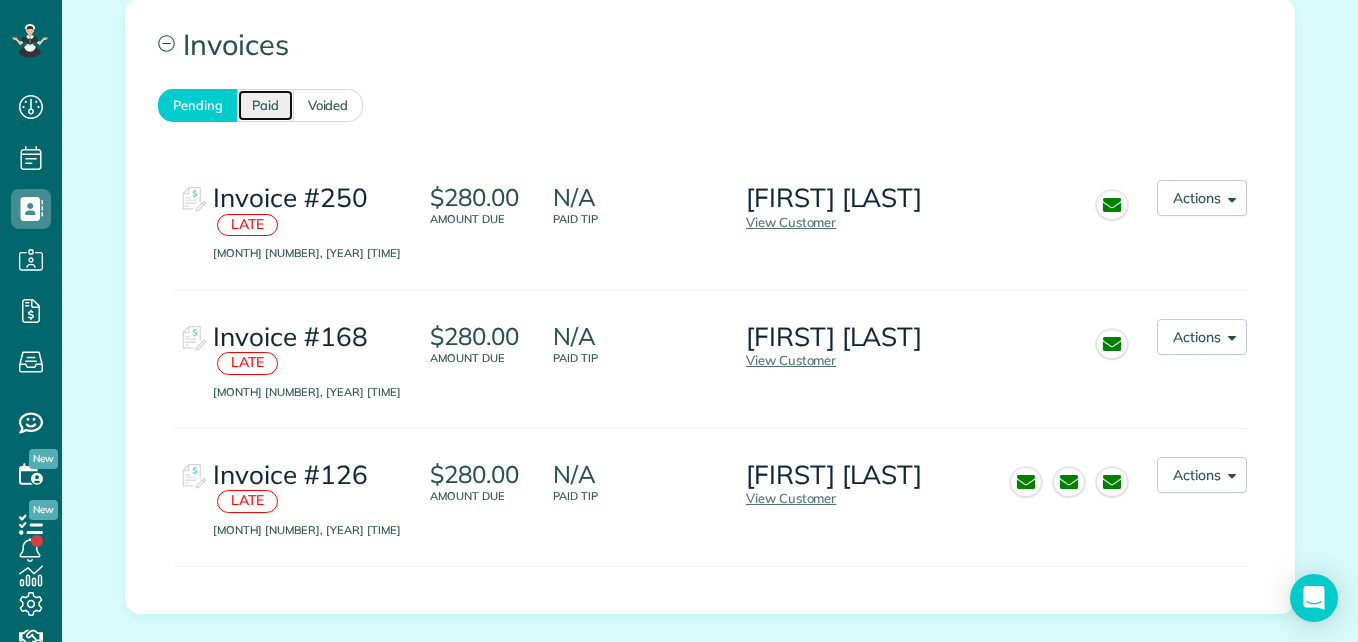 click on "Paid" at bounding box center (265, 105) 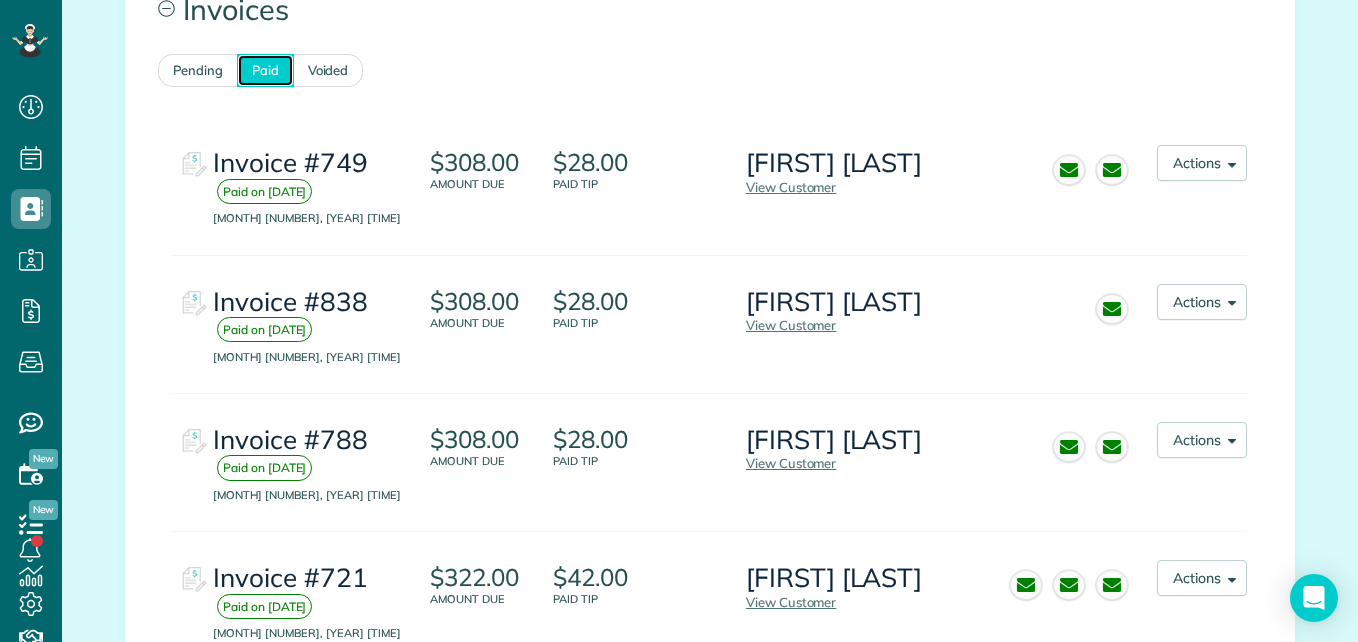 scroll, scrollTop: 2500, scrollLeft: 0, axis: vertical 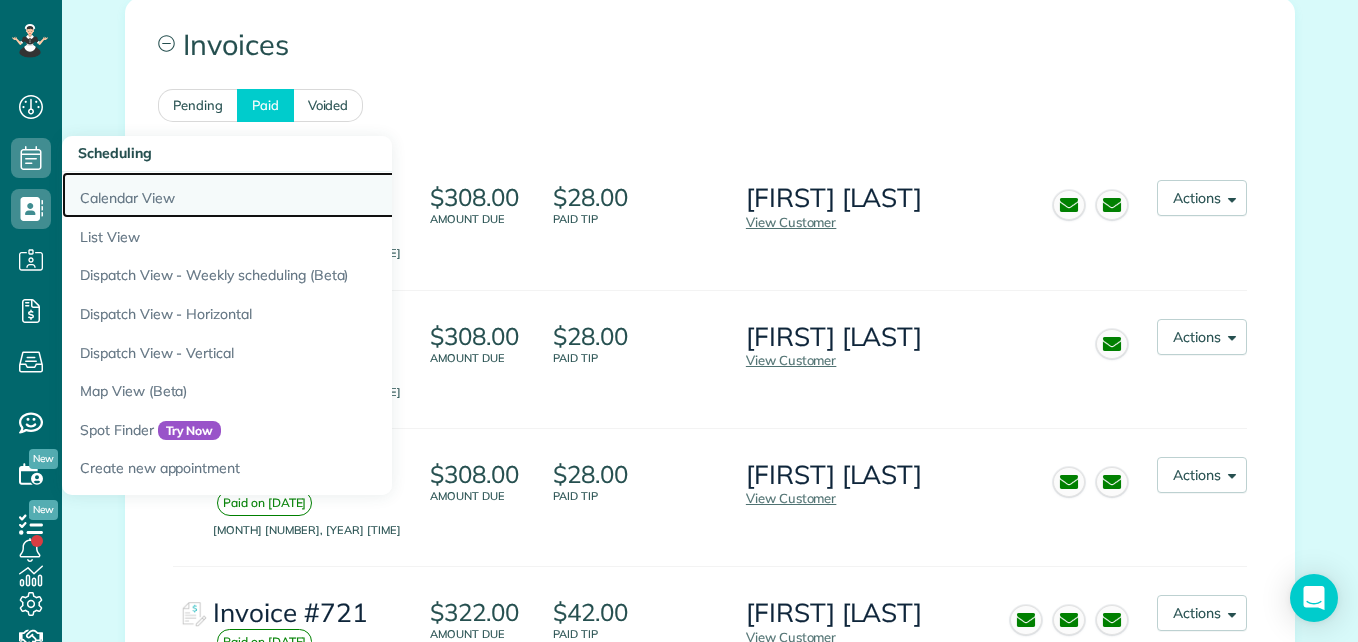 click on "Calendar View" at bounding box center (312, 195) 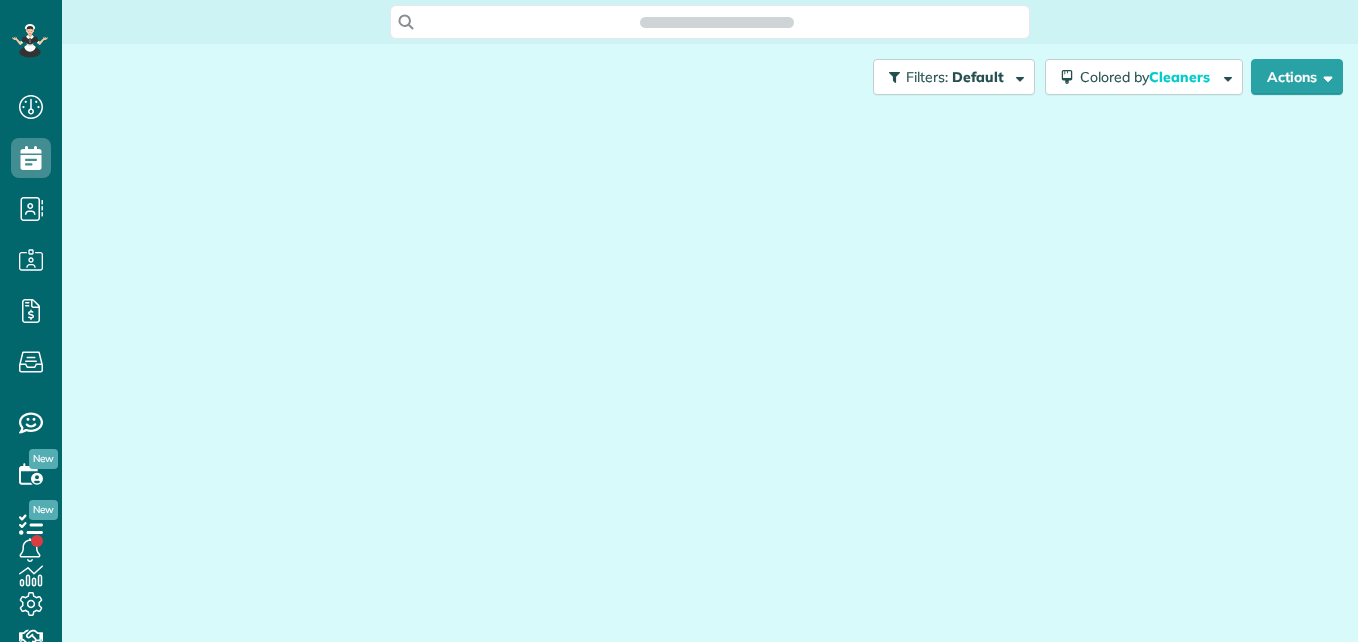 scroll, scrollTop: 0, scrollLeft: 0, axis: both 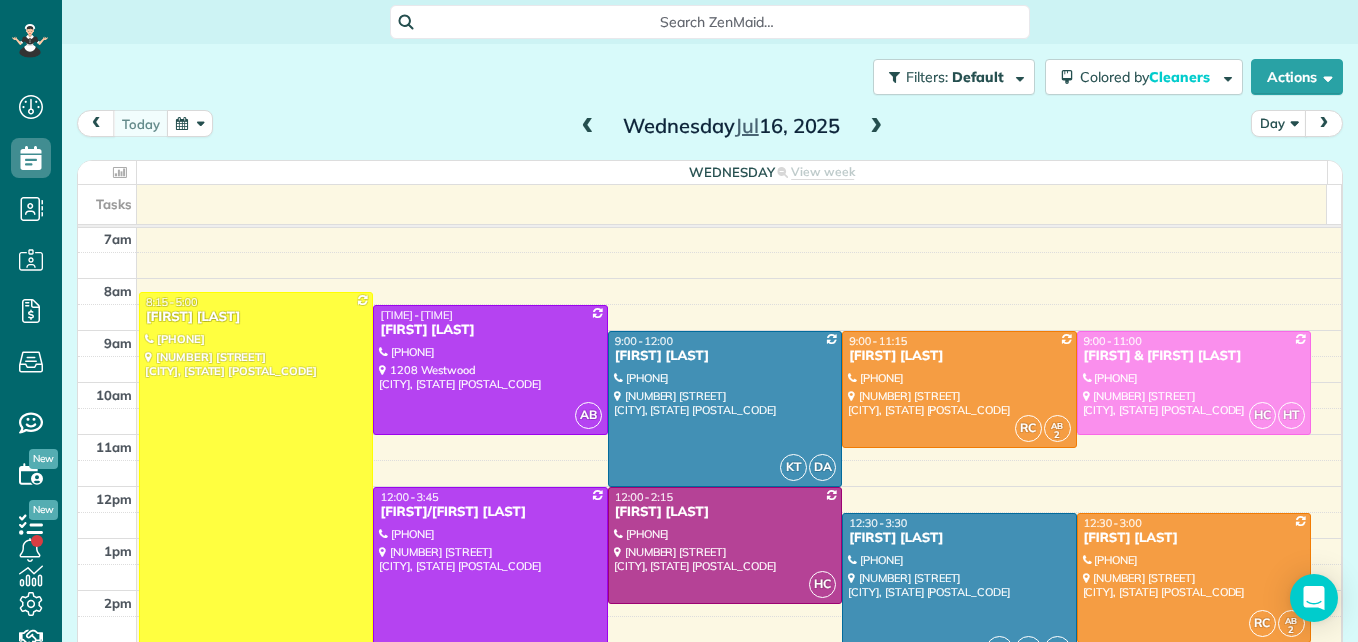click at bounding box center (190, 123) 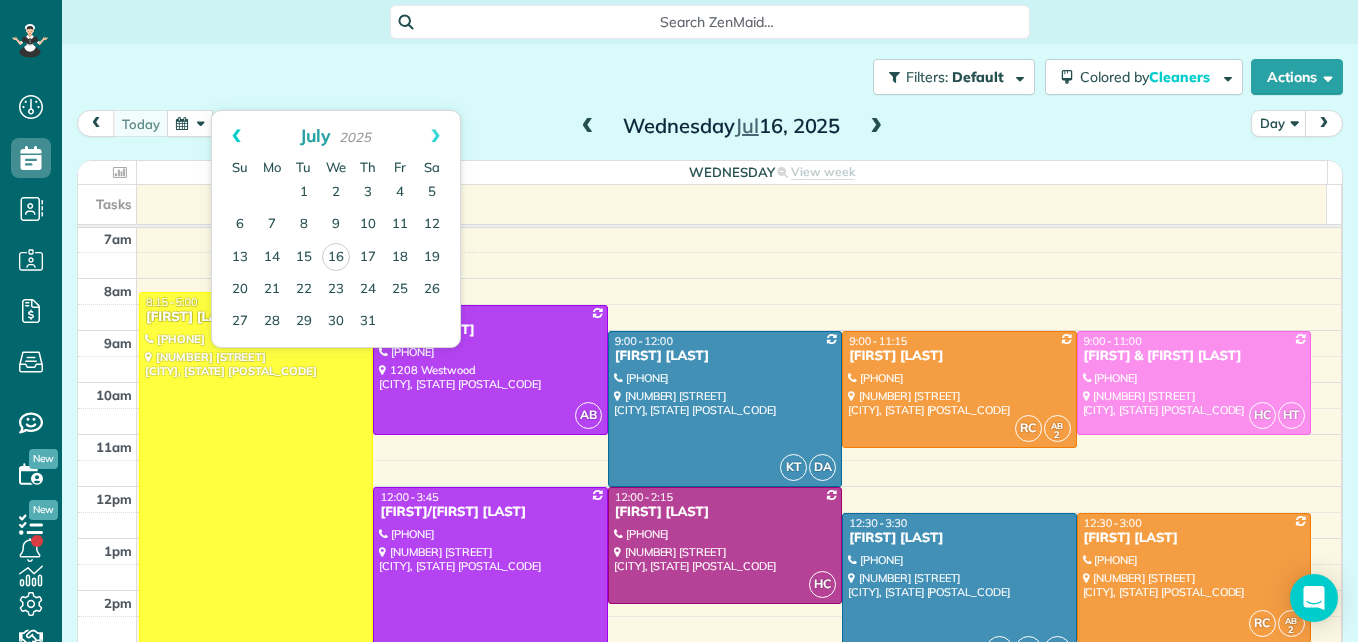 click on "Prev" at bounding box center [236, 136] 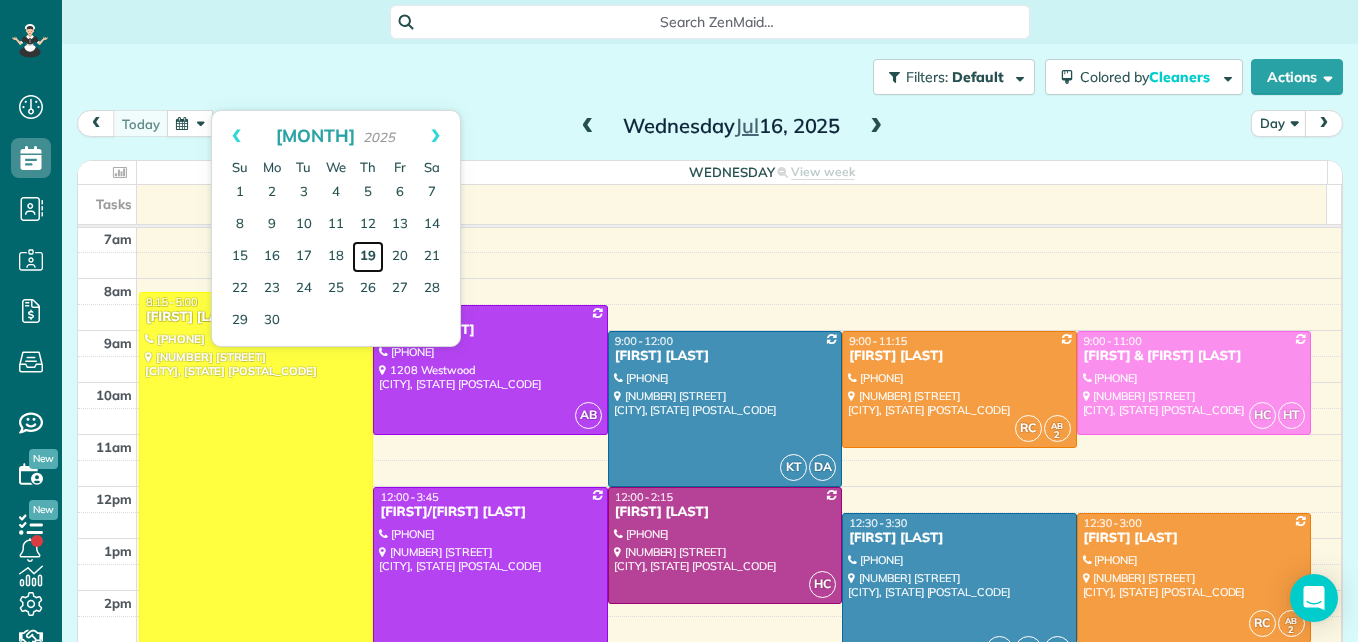 click on "19" at bounding box center (368, 257) 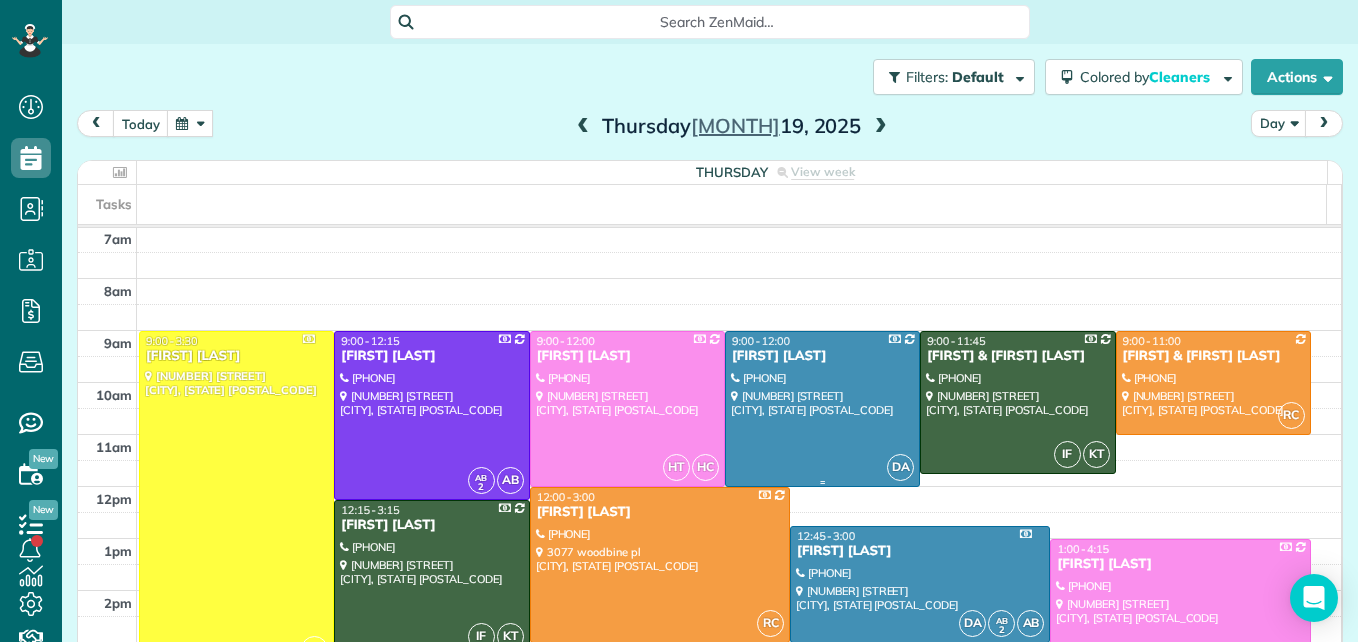 click at bounding box center (822, 409) 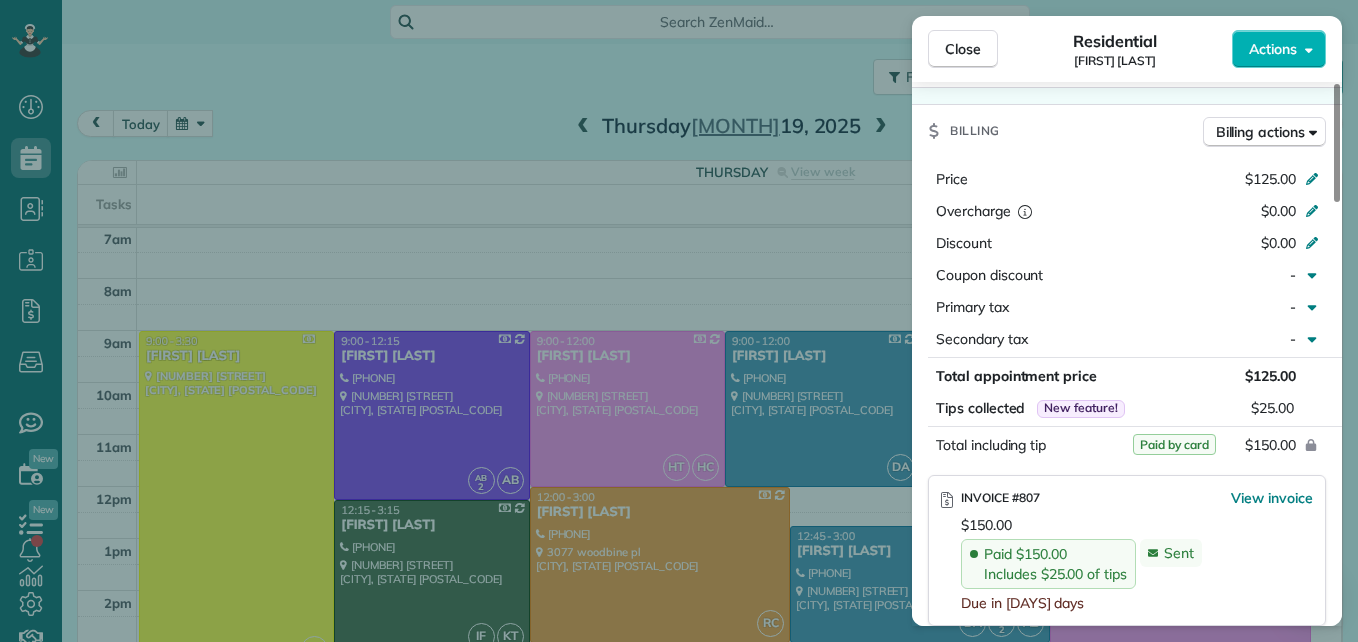 scroll, scrollTop: 900, scrollLeft: 0, axis: vertical 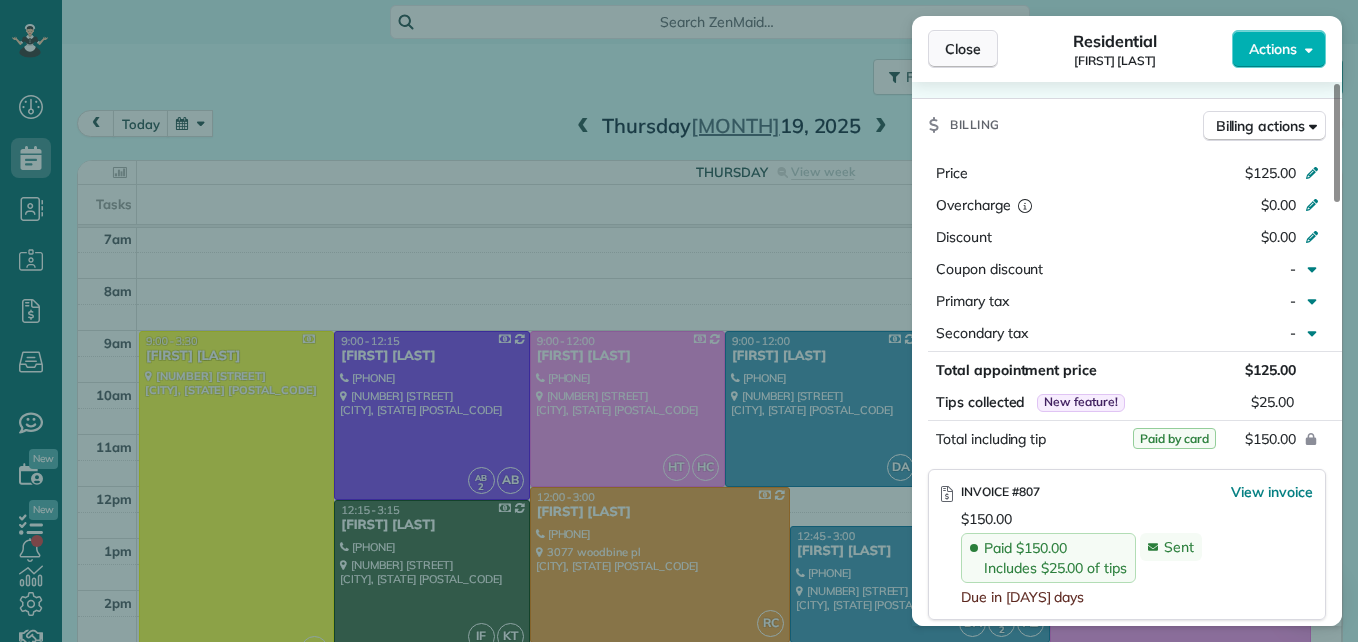 click on "Close" at bounding box center [963, 49] 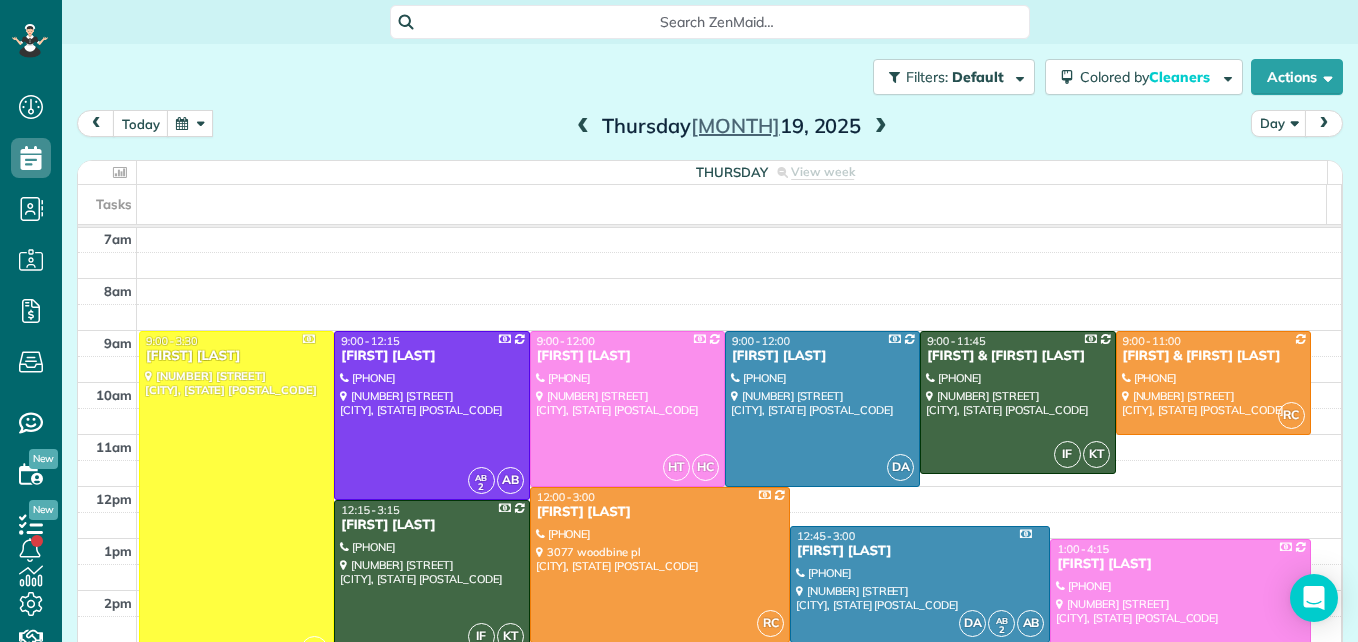 click at bounding box center (190, 123) 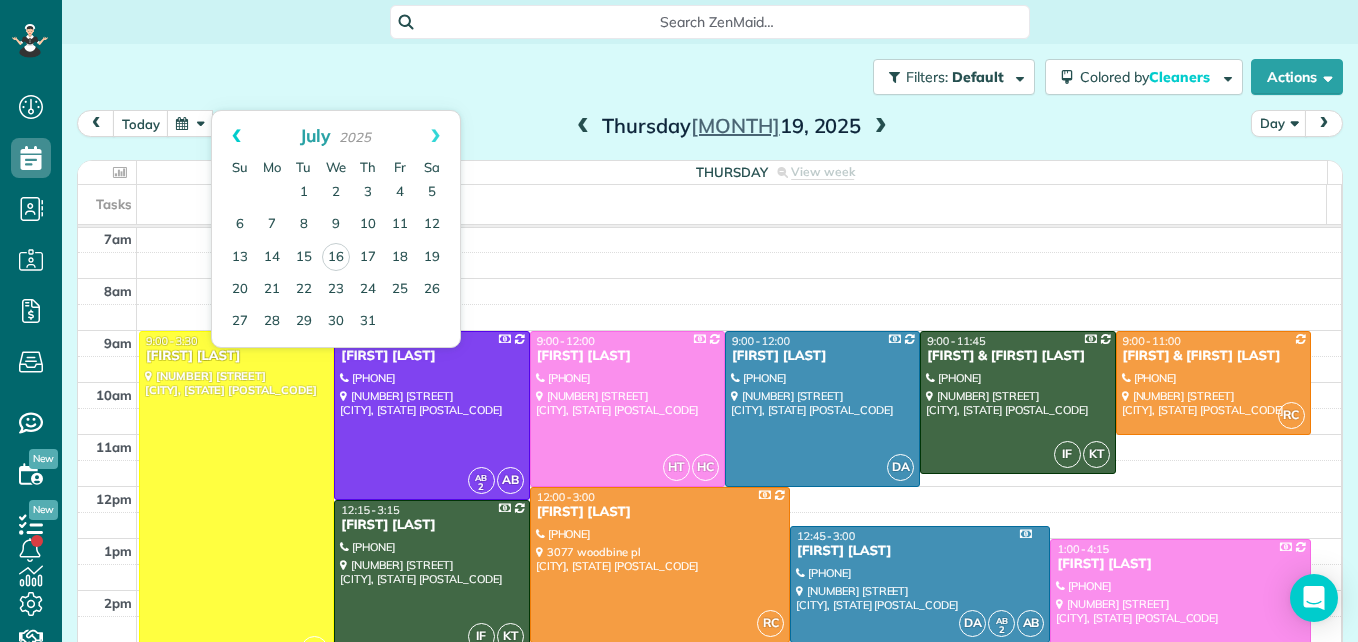click on "Prev" at bounding box center (236, 136) 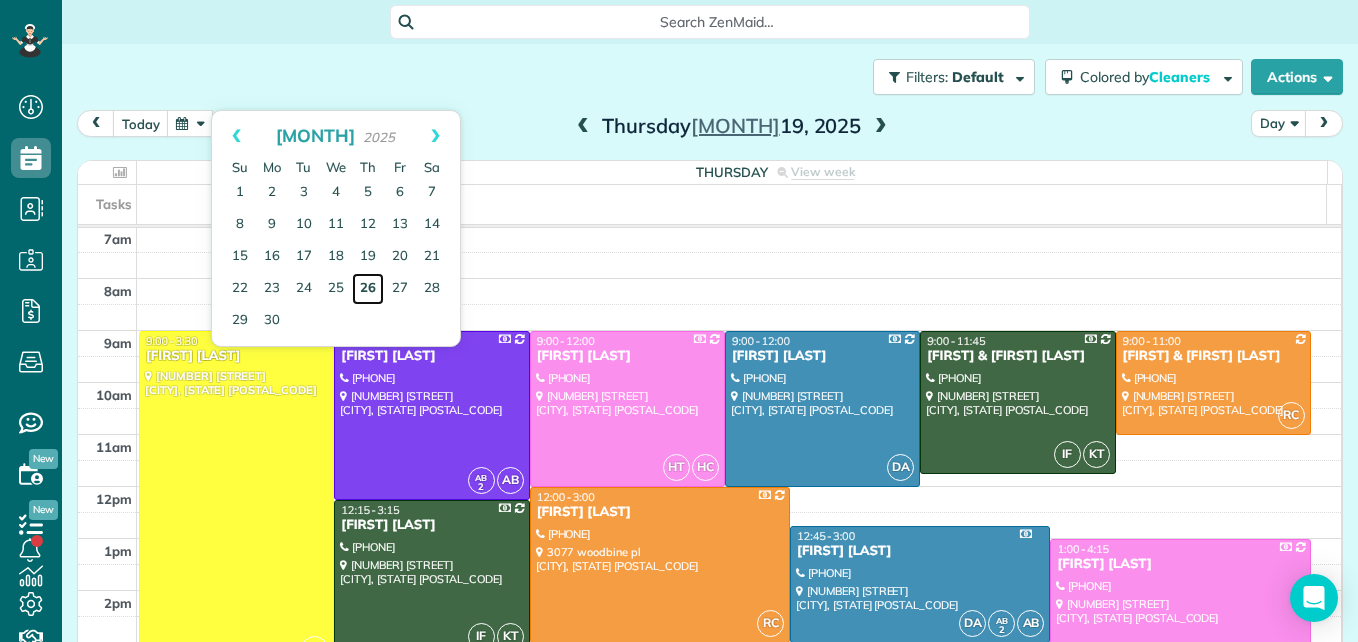 click on "26" at bounding box center [368, 289] 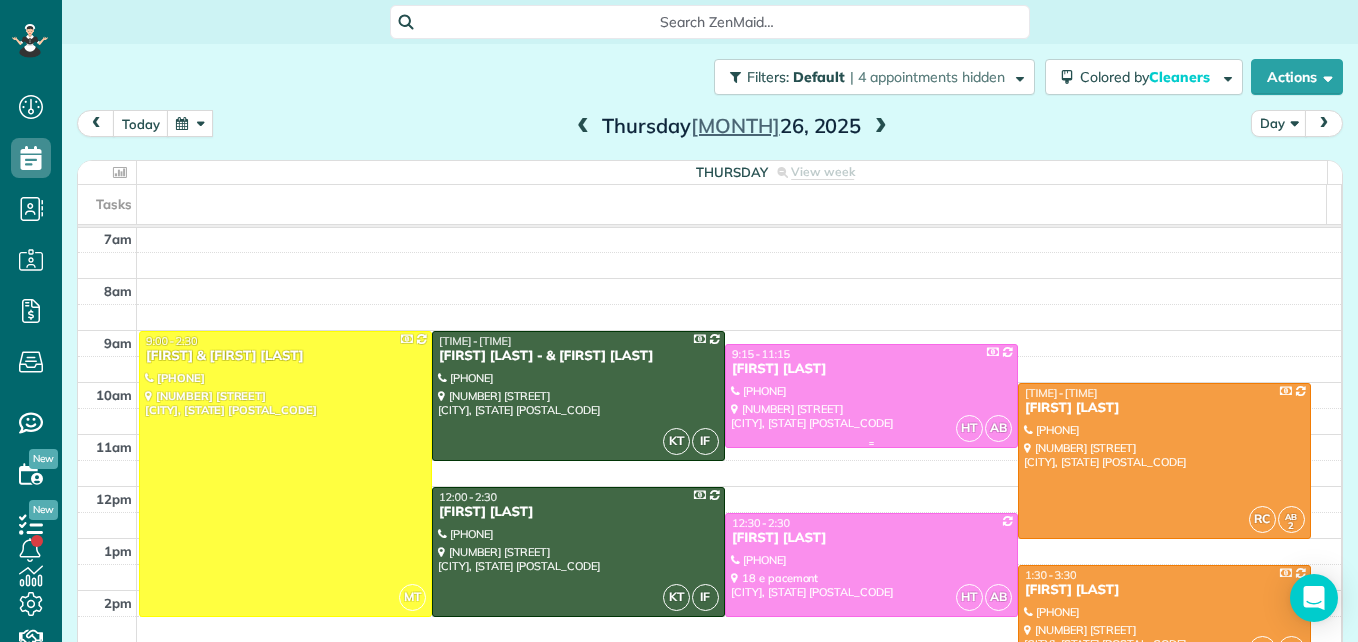 click at bounding box center (871, 396) 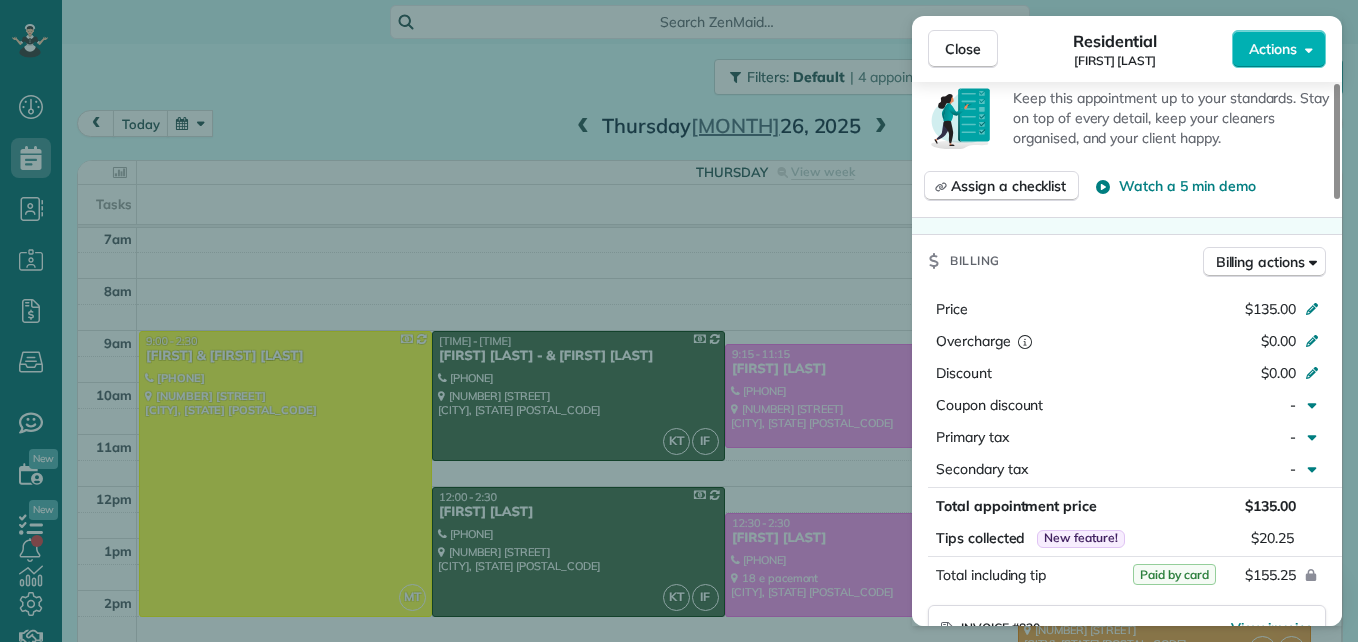 scroll, scrollTop: 900, scrollLeft: 0, axis: vertical 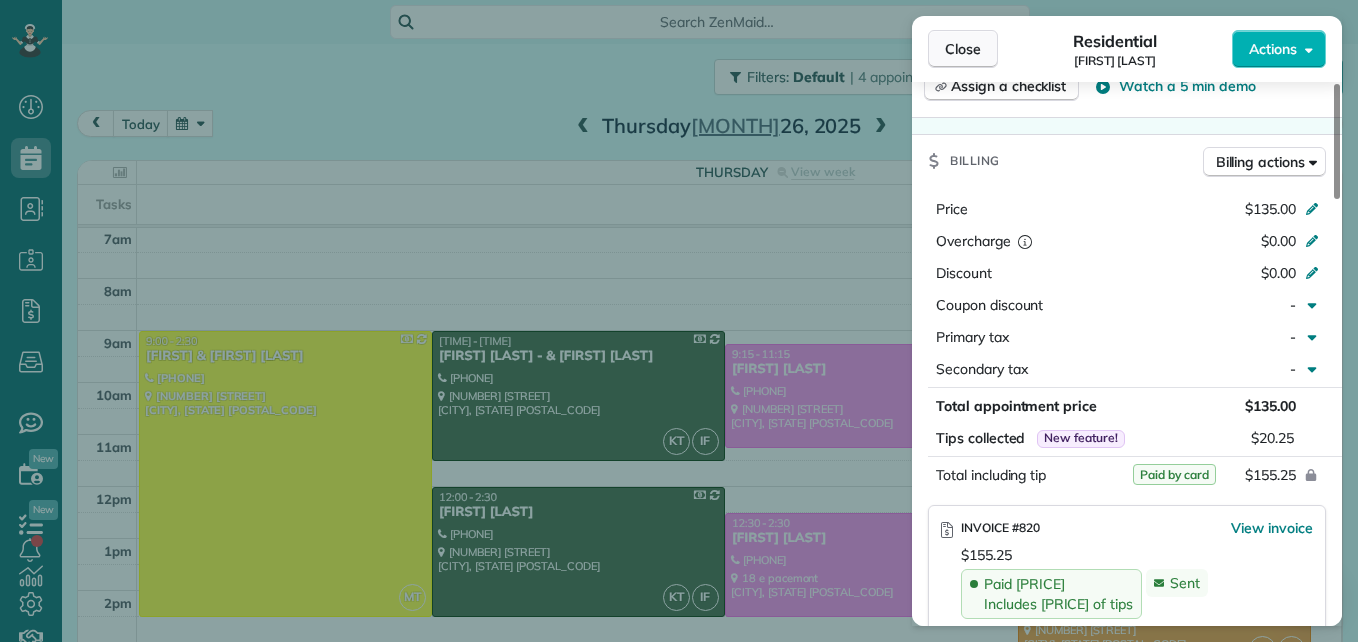 click on "Close" at bounding box center [963, 49] 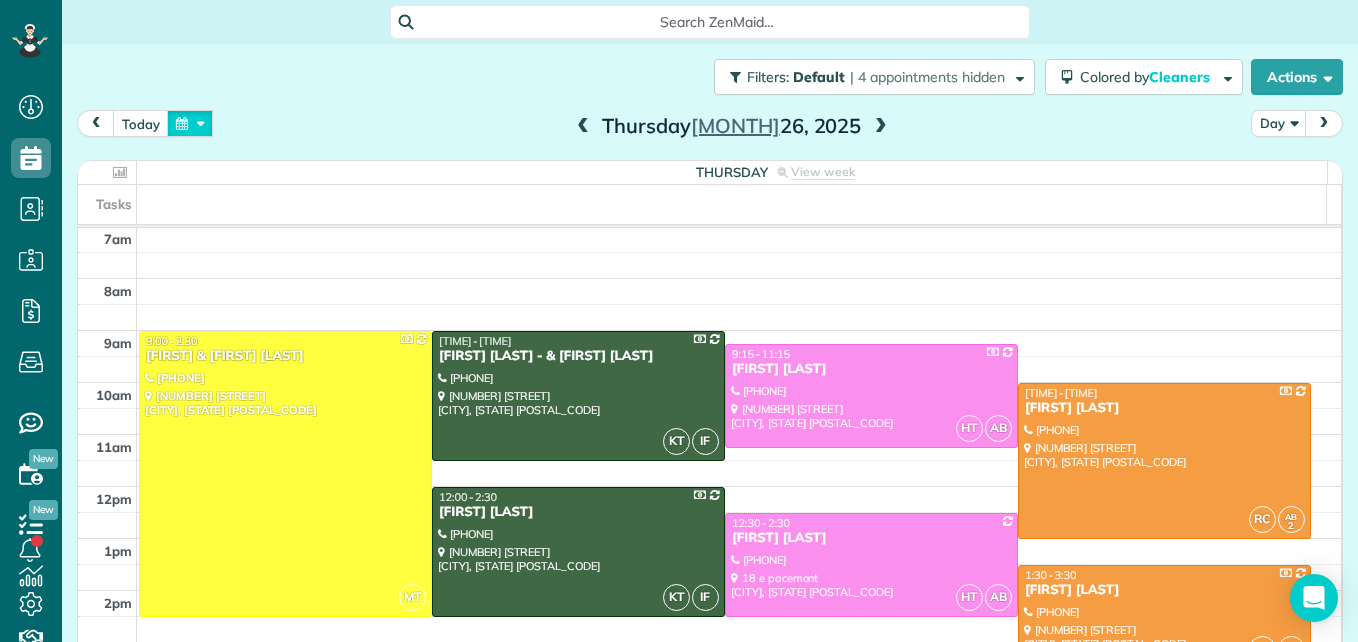 click at bounding box center (190, 123) 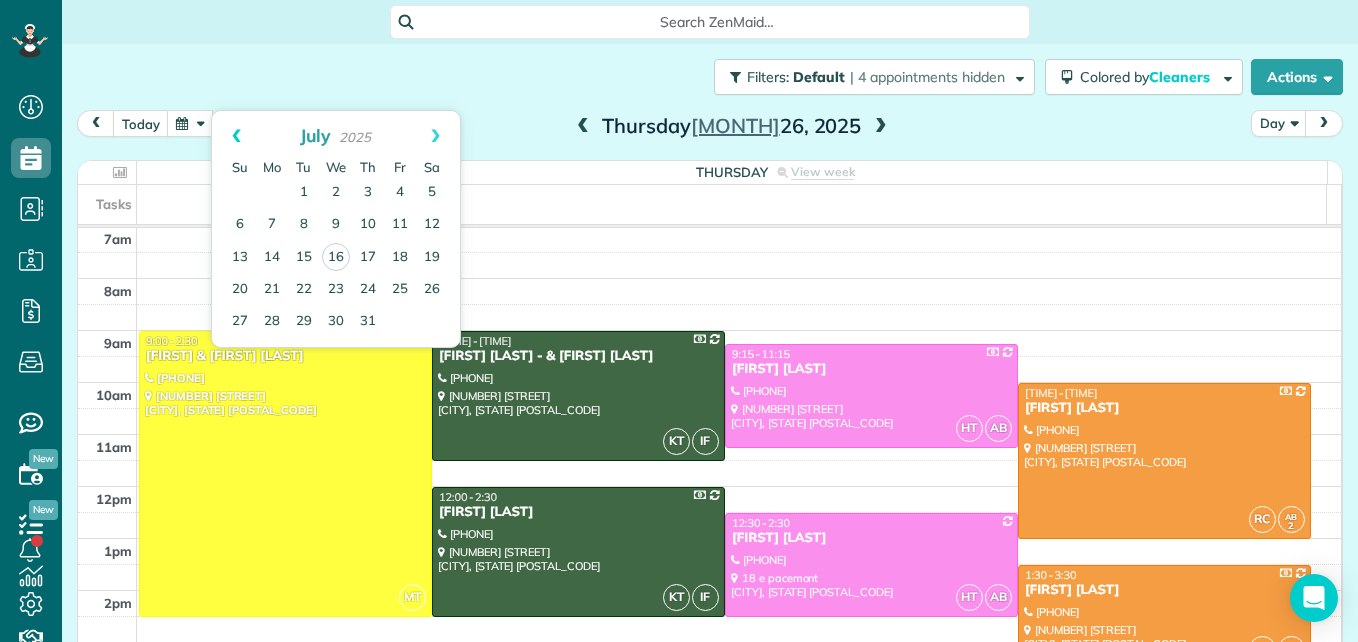 click on "Prev" at bounding box center (236, 136) 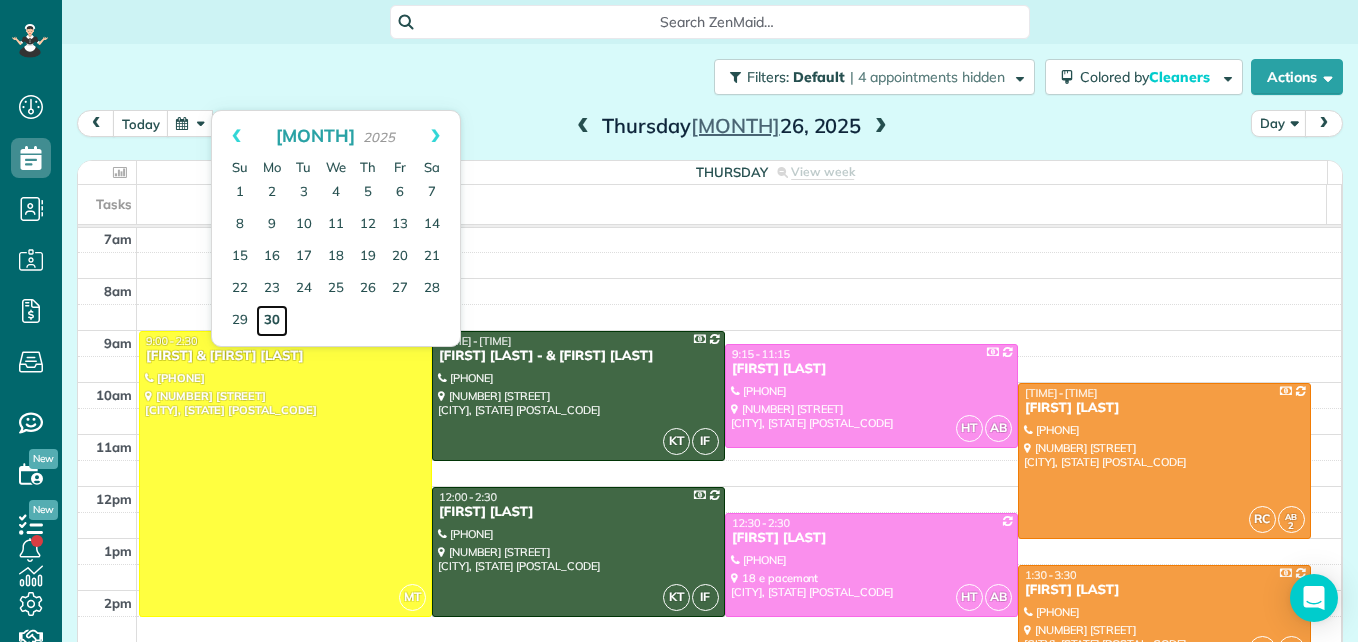 click on "30" at bounding box center (272, 321) 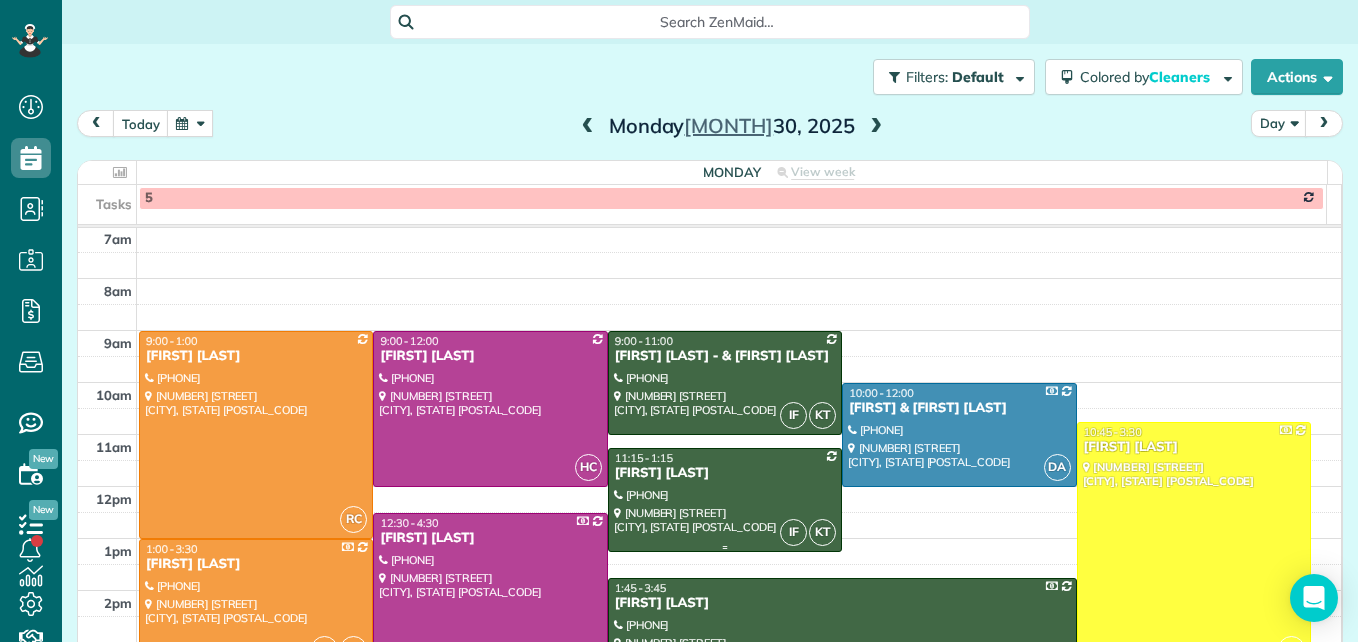 scroll, scrollTop: 309, scrollLeft: 0, axis: vertical 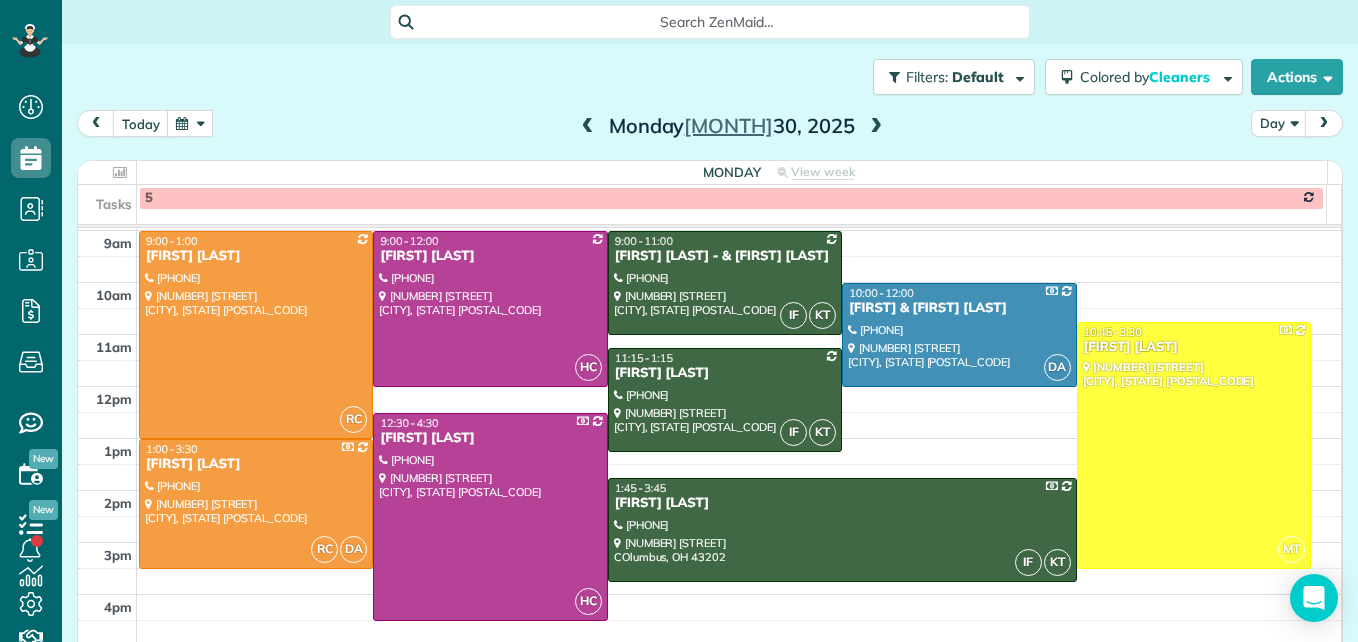 click at bounding box center (876, 127) 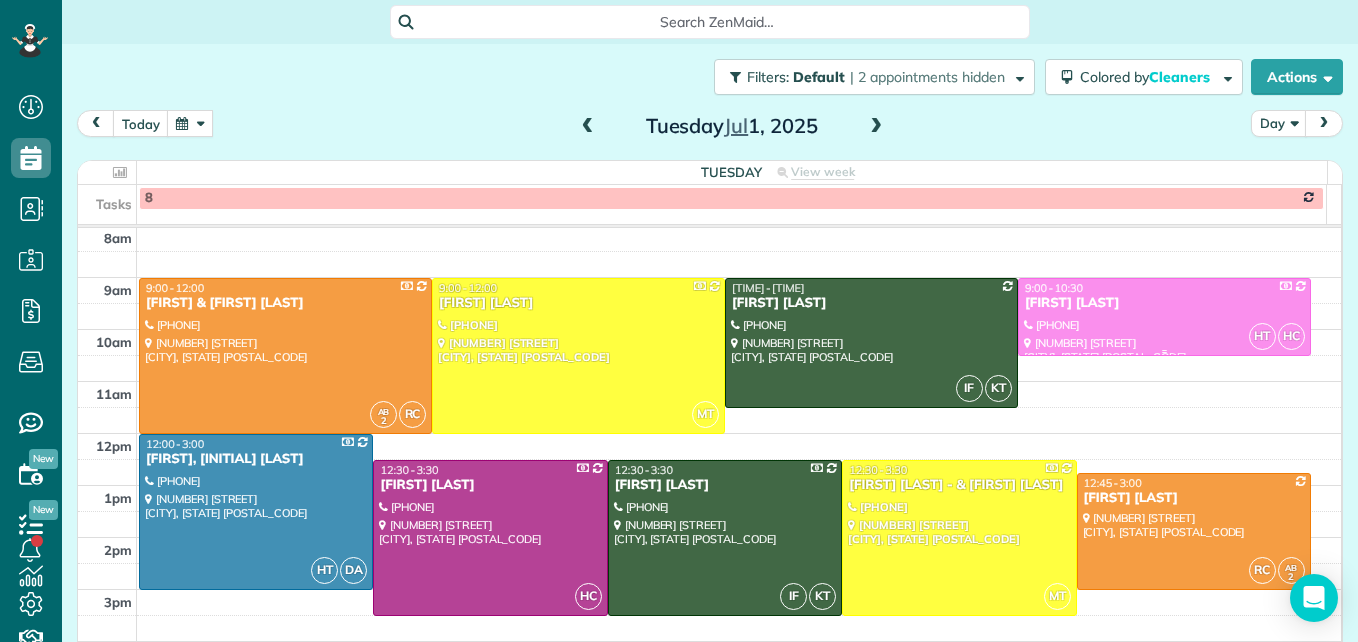 scroll, scrollTop: 309, scrollLeft: 0, axis: vertical 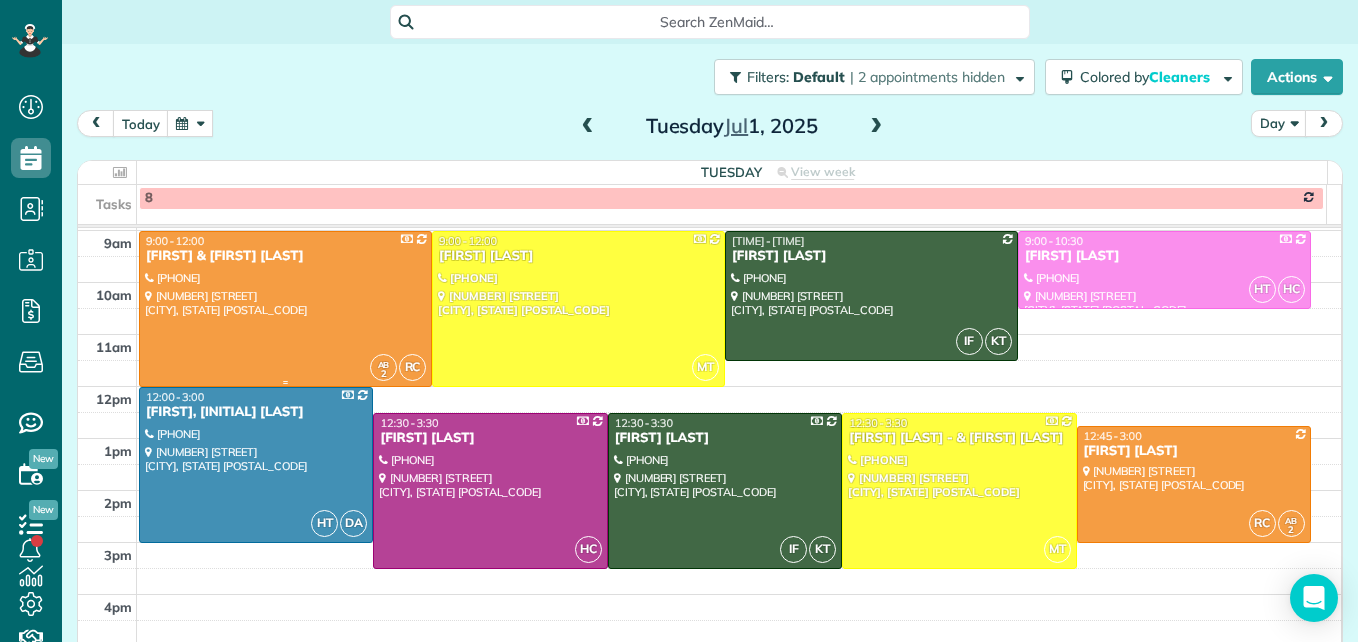 click at bounding box center [285, 309] 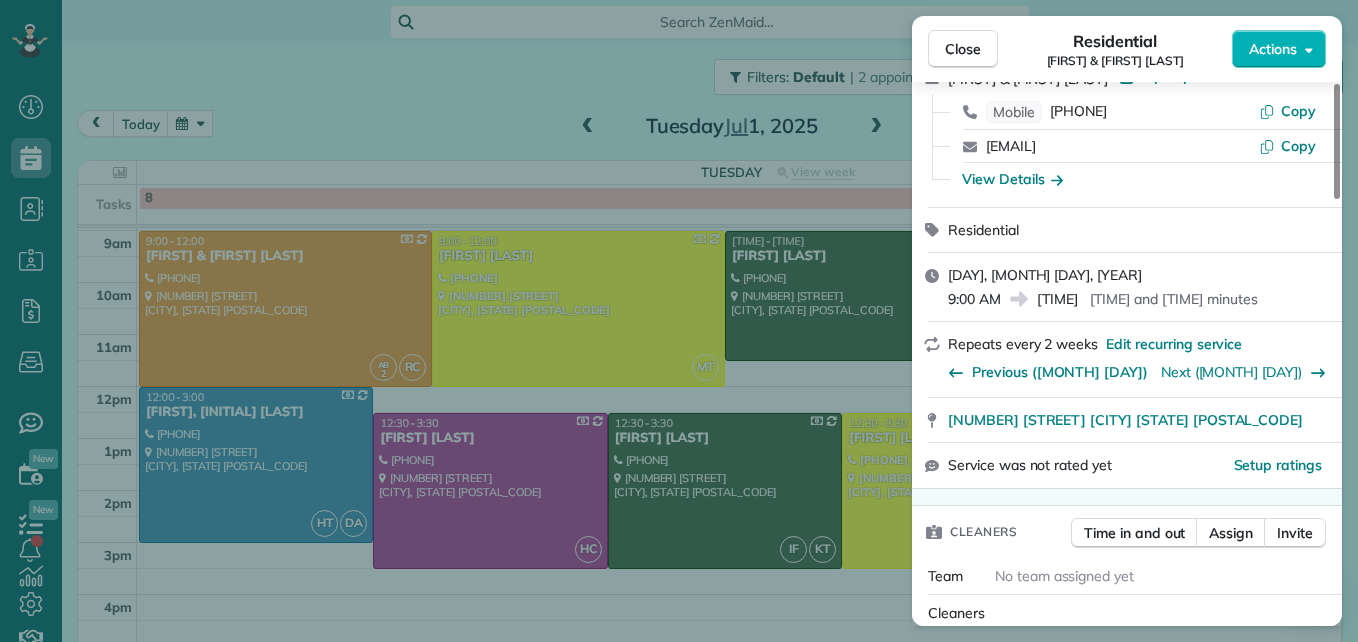 scroll, scrollTop: 400, scrollLeft: 0, axis: vertical 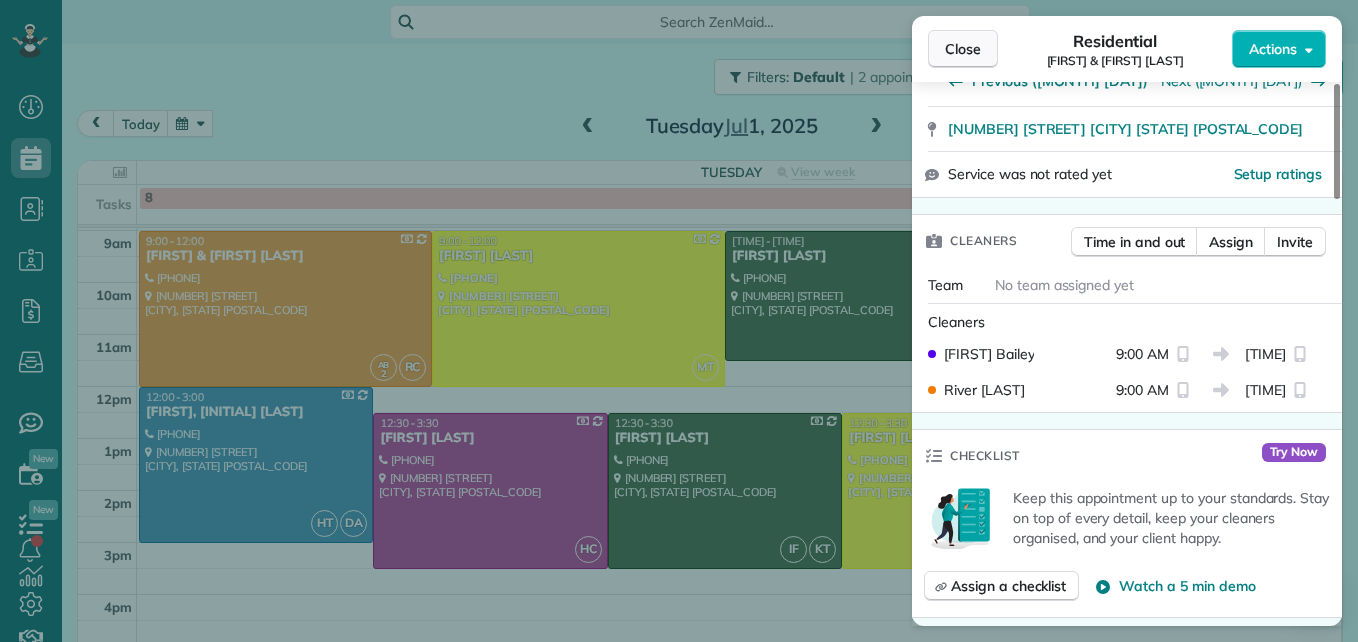 click on "Close" at bounding box center (963, 49) 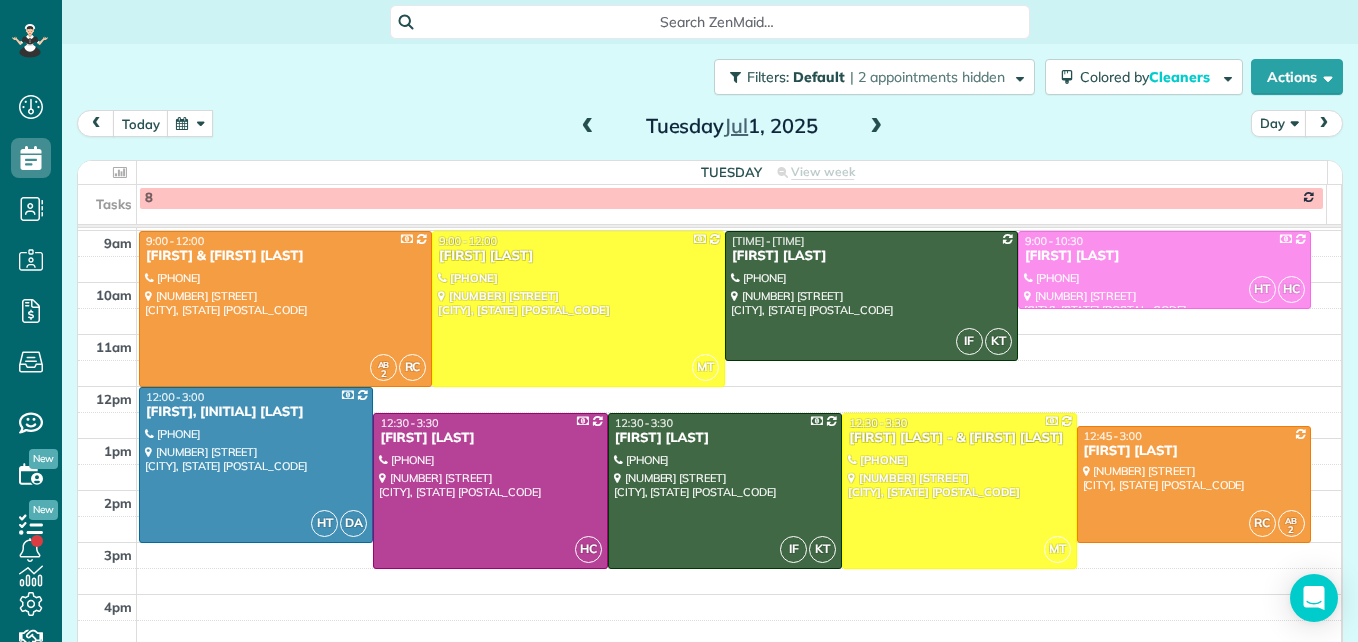 click at bounding box center [876, 127] 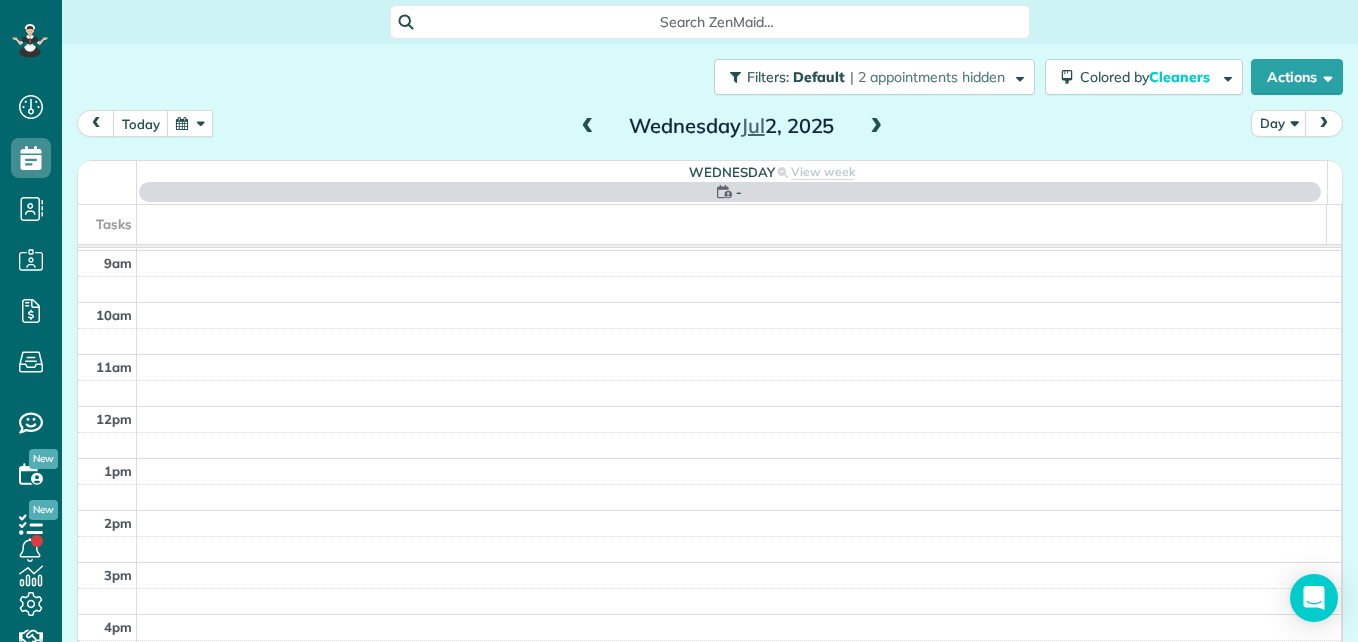 scroll, scrollTop: 209, scrollLeft: 0, axis: vertical 